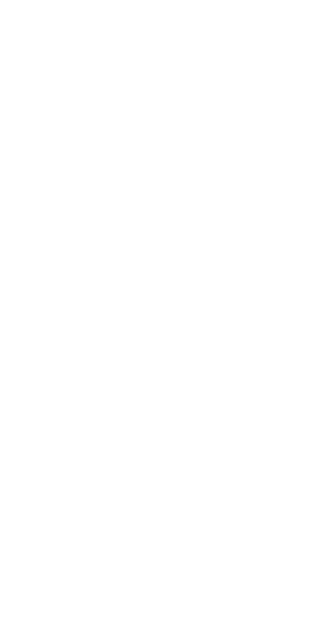 scroll, scrollTop: 0, scrollLeft: 0, axis: both 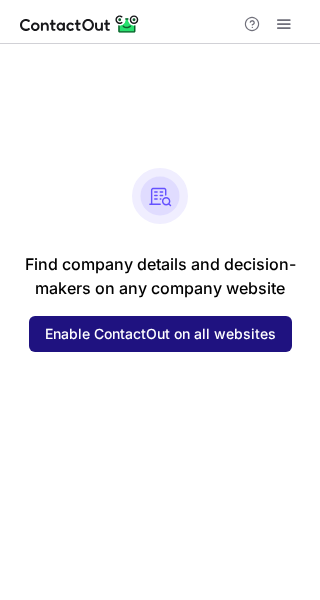 click on "Enable ContactOut on all websites" at bounding box center [160, 334] 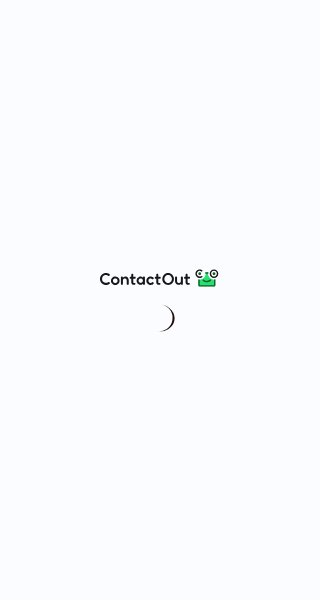scroll, scrollTop: 0, scrollLeft: 0, axis: both 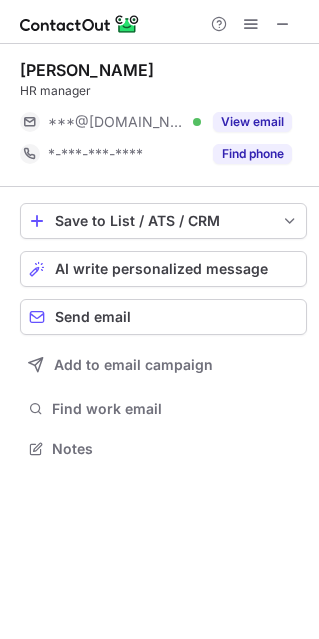 click on "anusha doniparthi HR manager ***@gmail.com Verified View email *-***-***-**** Find phone Save to List / ATS / CRM List Select Lever Connect Greenhouse Connect Salesforce Connect Hubspot Connect Bullhorn Connect Zapier (100+ Applications) Connect Request a new integration AI write personalized message Send email Add to email campaign Find work email Notes" at bounding box center [159, 319] 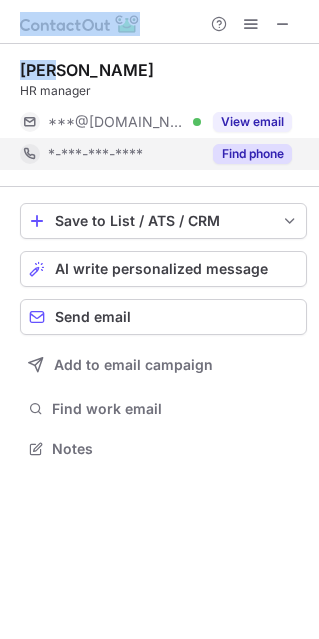 click on "Find phone" at bounding box center (252, 154) 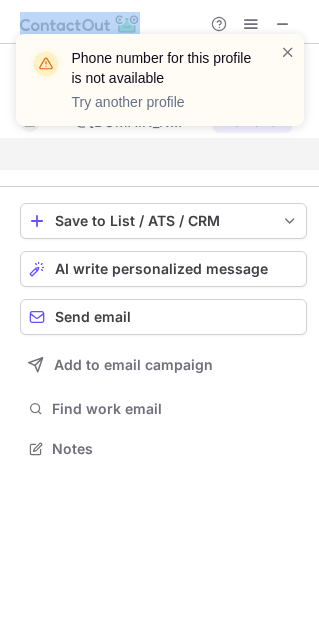 scroll, scrollTop: 402, scrollLeft: 319, axis: both 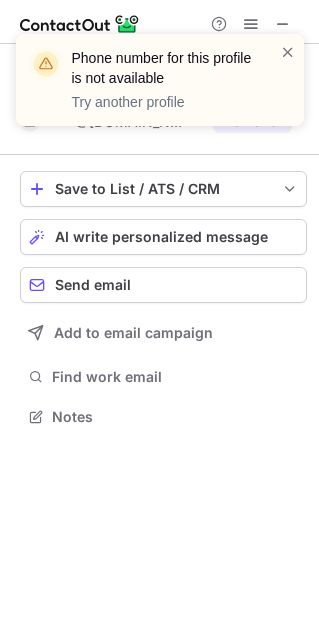 click on "Phone number for this profile is not available Try another profile" at bounding box center (152, 80) 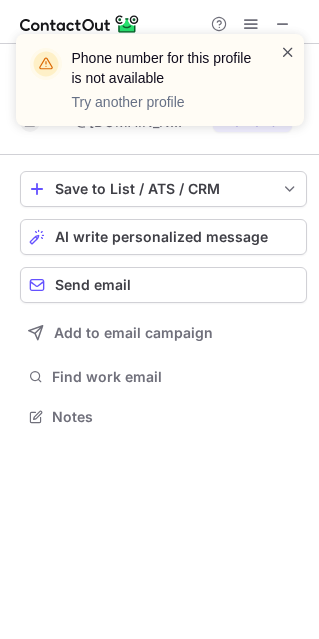 click at bounding box center (288, 52) 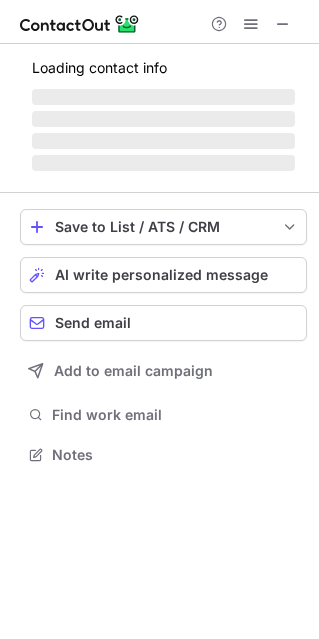 scroll, scrollTop: 0, scrollLeft: 0, axis: both 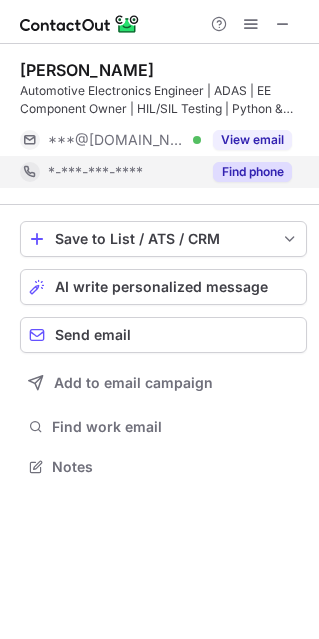 click on "Find phone" at bounding box center (252, 172) 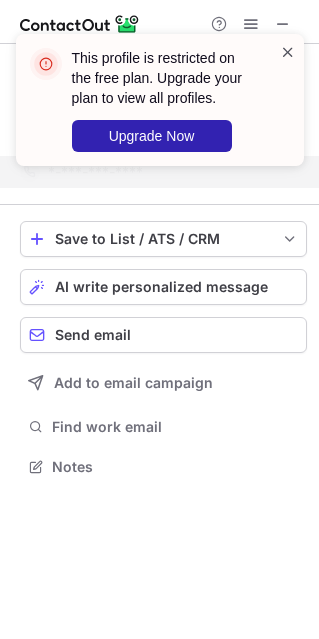click at bounding box center (288, 52) 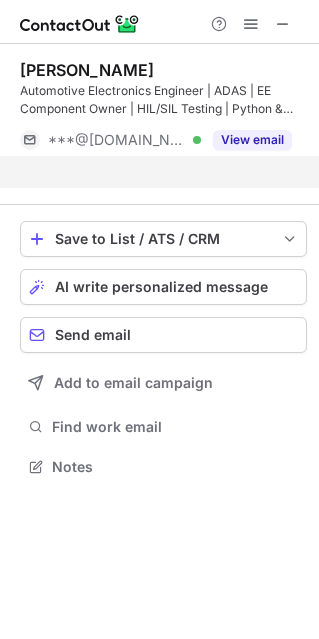 scroll, scrollTop: 420, scrollLeft: 319, axis: both 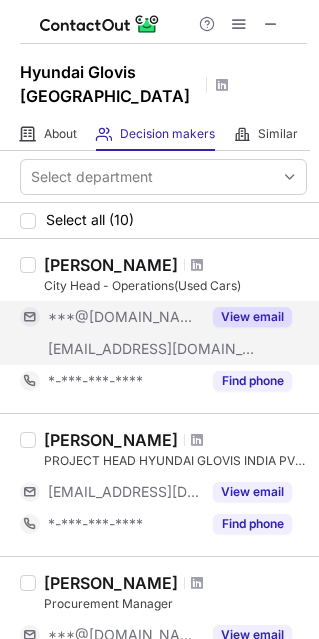 click on "View email" at bounding box center [252, 317] 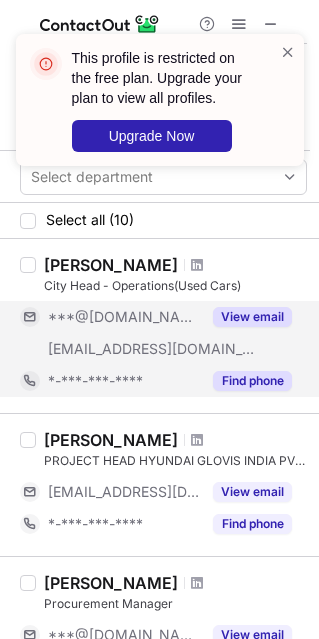click on "Find phone" at bounding box center [252, 381] 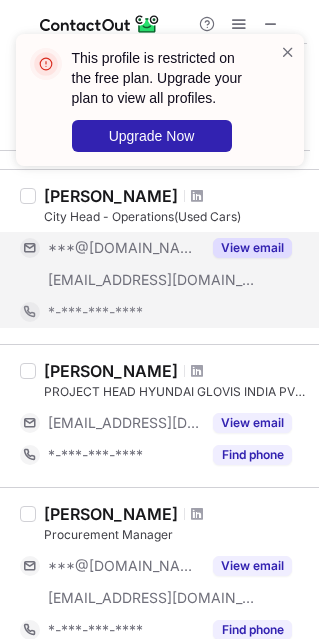 scroll, scrollTop: 100, scrollLeft: 0, axis: vertical 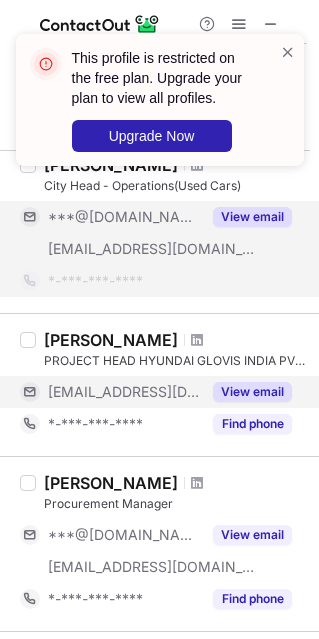 click on "View email" at bounding box center [252, 392] 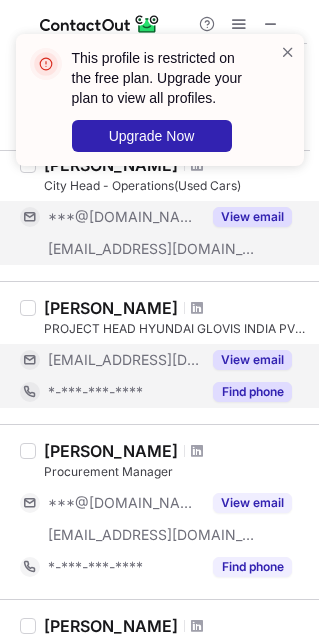 click on "Find phone" at bounding box center (252, 392) 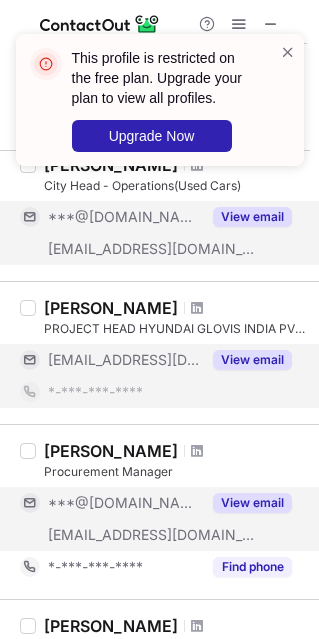 click on "View email" at bounding box center [252, 503] 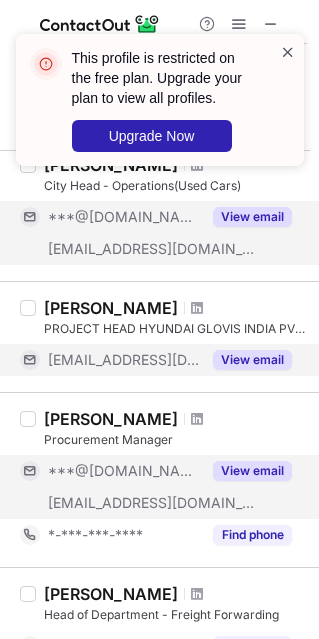 click at bounding box center (288, 52) 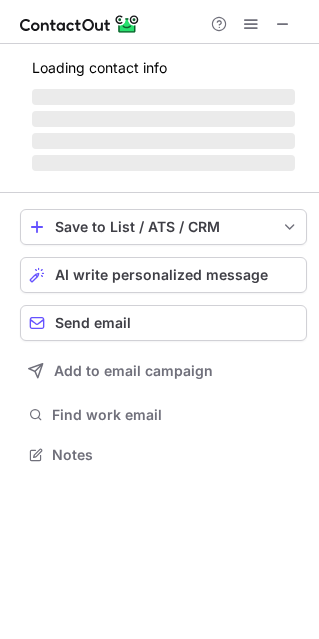 scroll, scrollTop: 10, scrollLeft: 10, axis: both 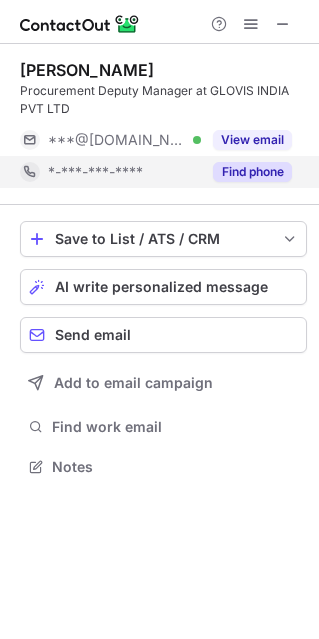 click on "Find phone" at bounding box center [252, 172] 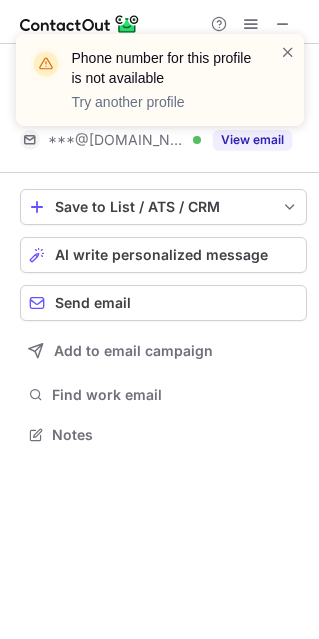 scroll, scrollTop: 420, scrollLeft: 319, axis: both 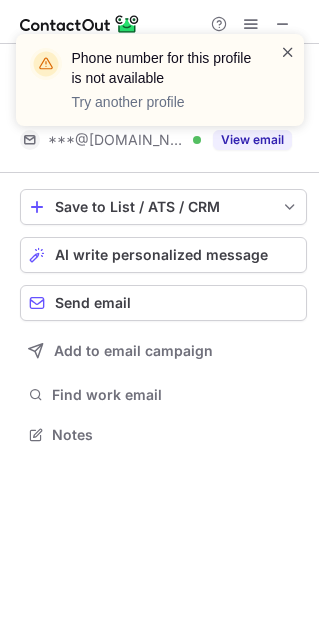 click at bounding box center [288, 52] 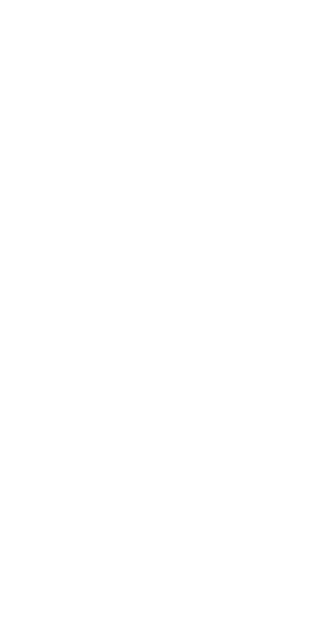 scroll, scrollTop: 0, scrollLeft: 0, axis: both 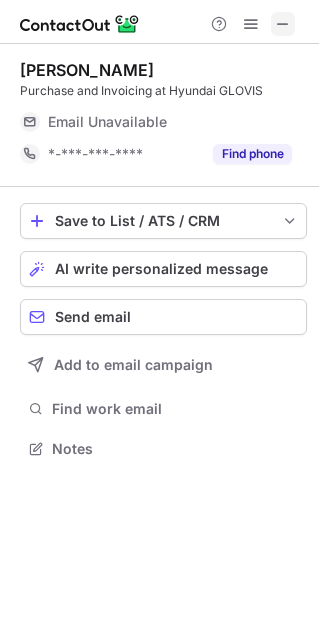 click at bounding box center (283, 24) 